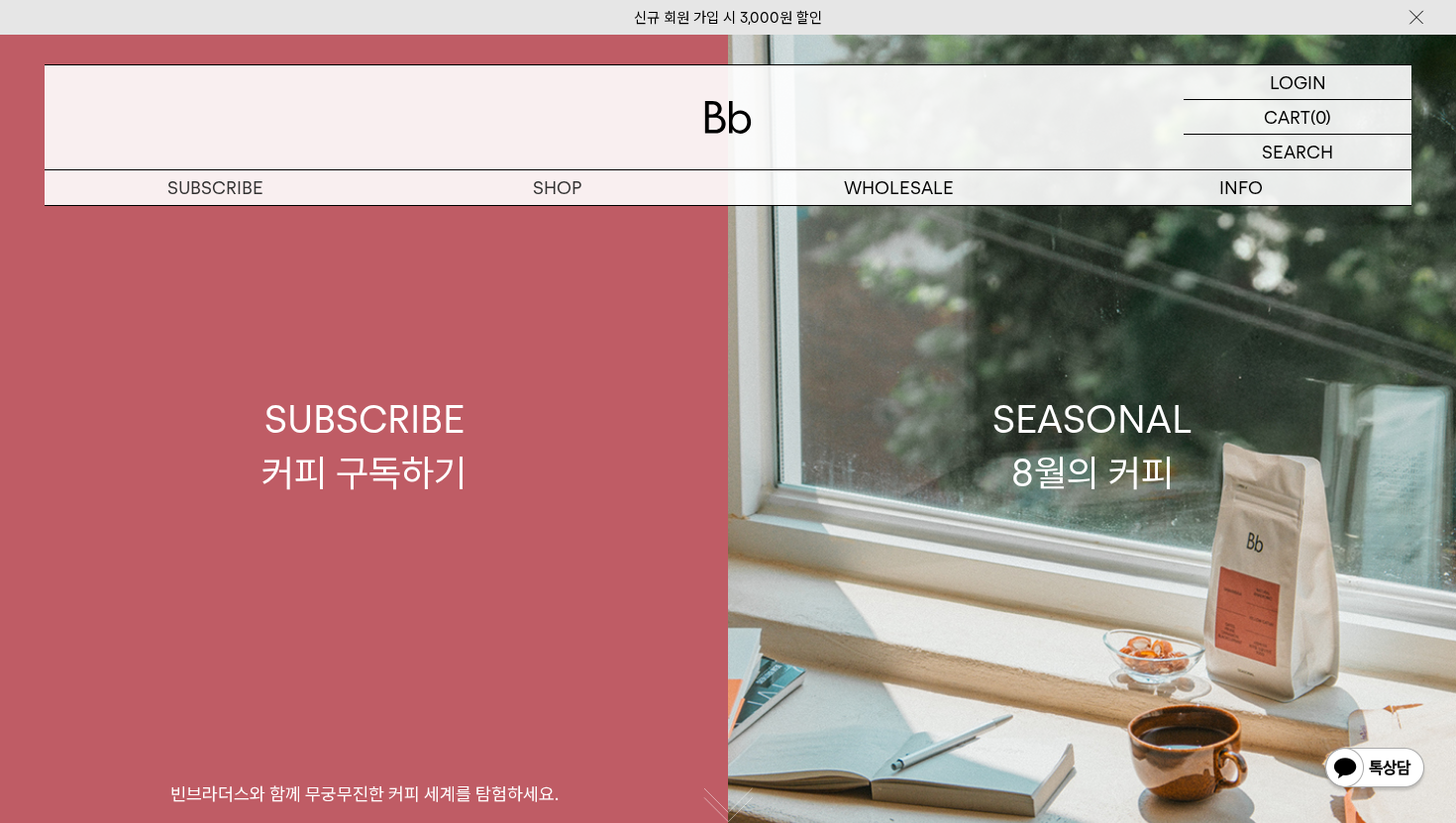 scroll, scrollTop: 0, scrollLeft: 0, axis: both 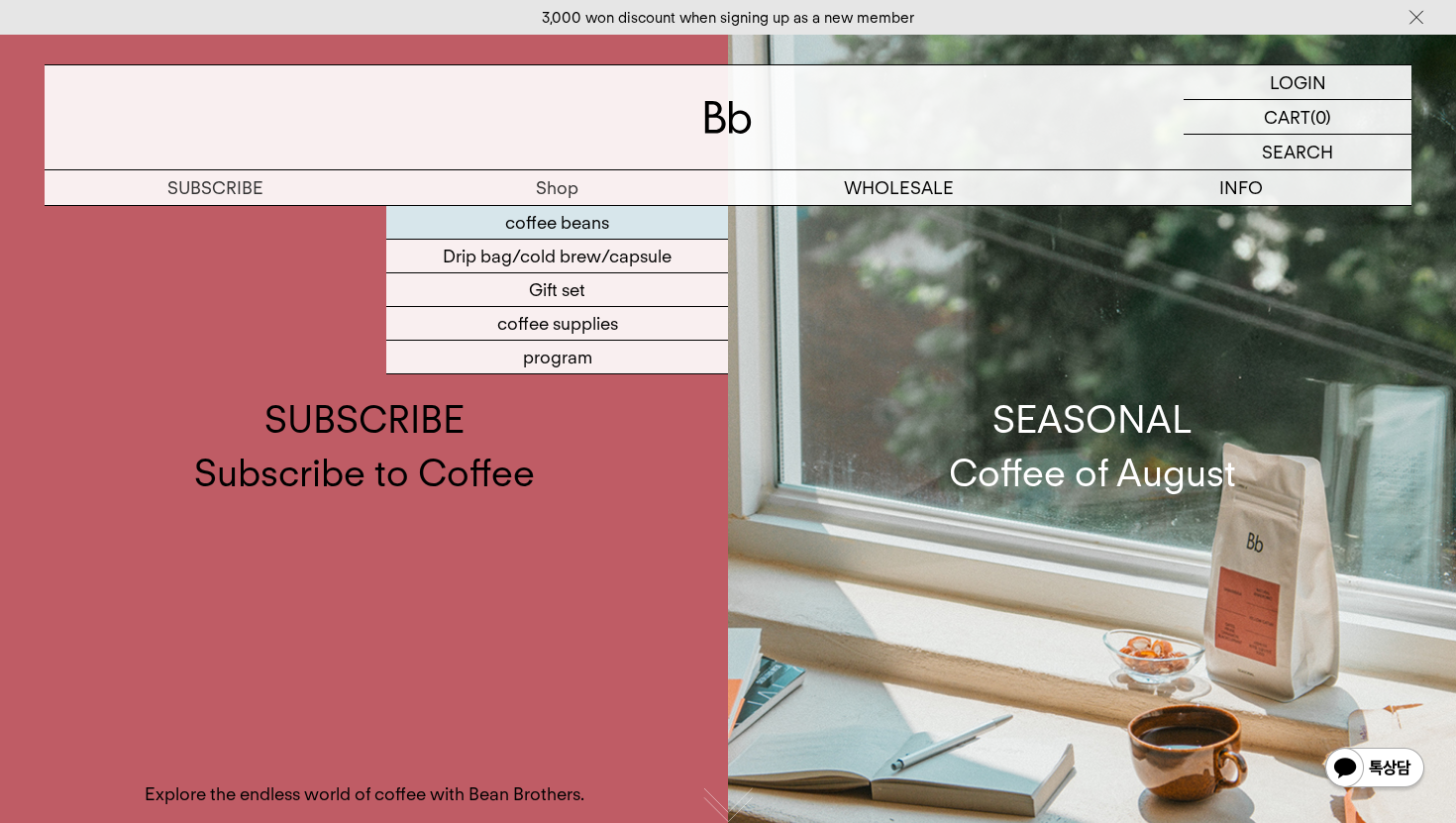 click on "coffee beans" at bounding box center [557, 223] 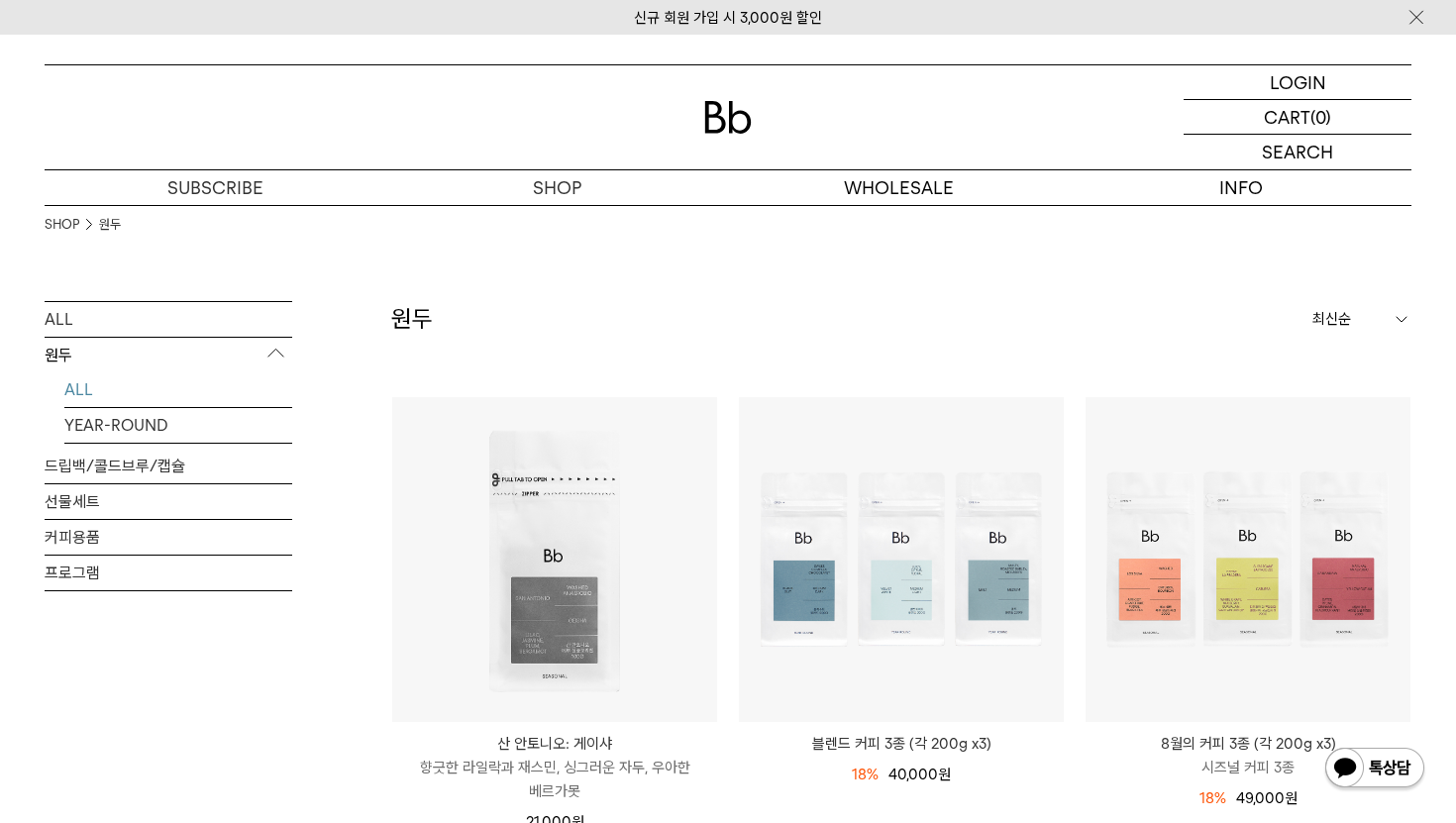 scroll, scrollTop: 0, scrollLeft: 0, axis: both 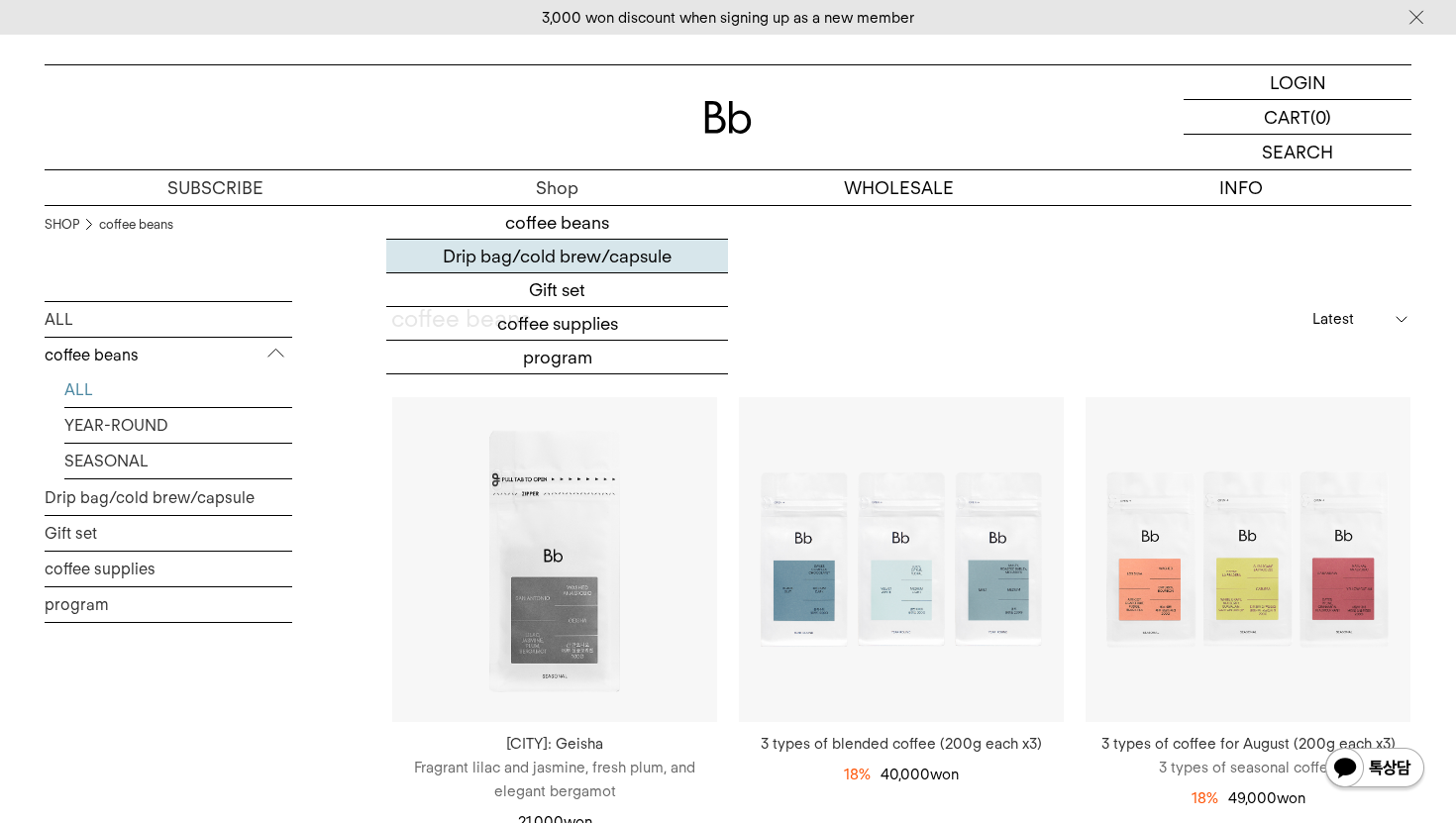 click on "Drip bag/cold brew/capsule" at bounding box center [557, 256] 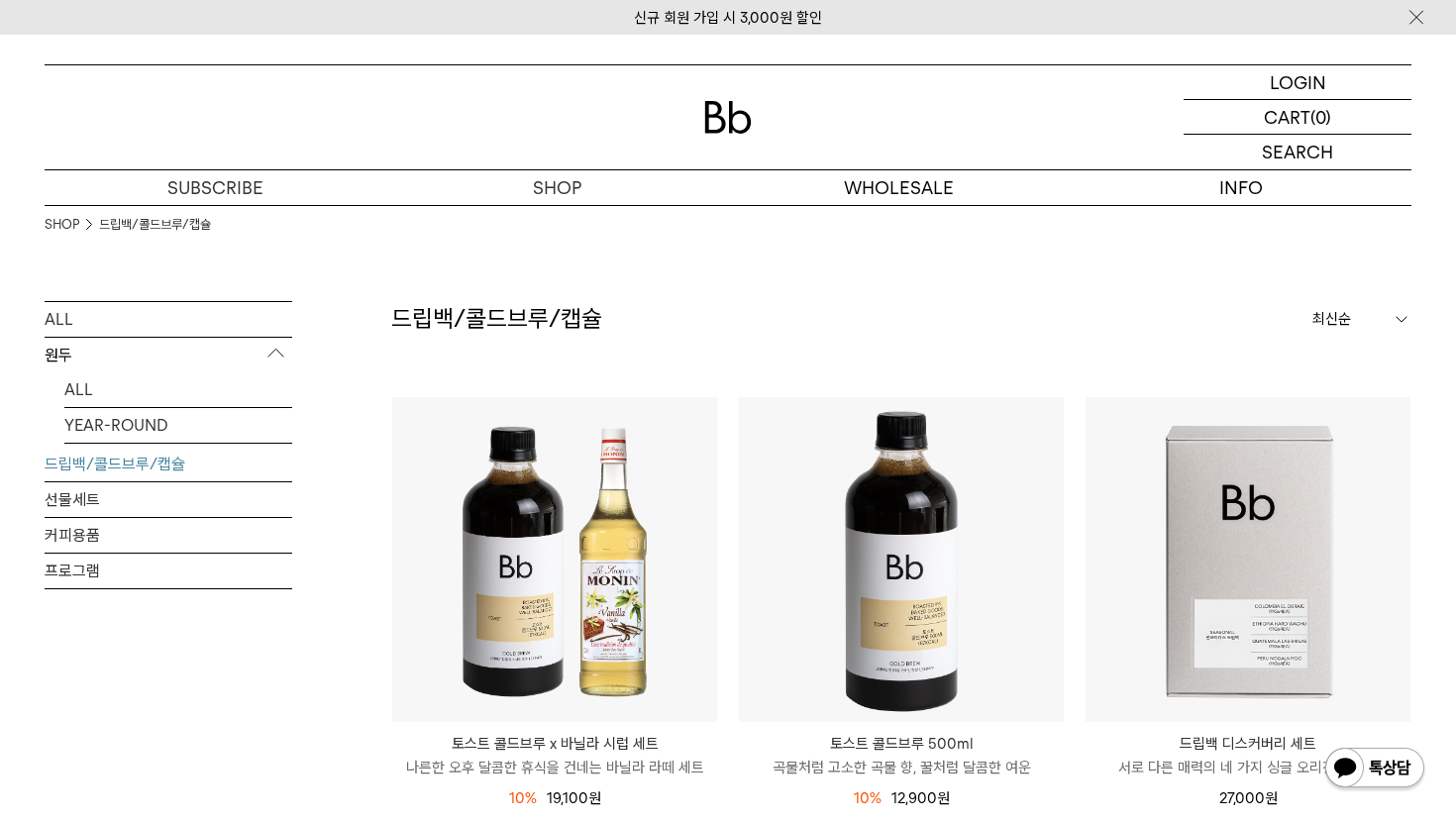 scroll, scrollTop: 0, scrollLeft: 0, axis: both 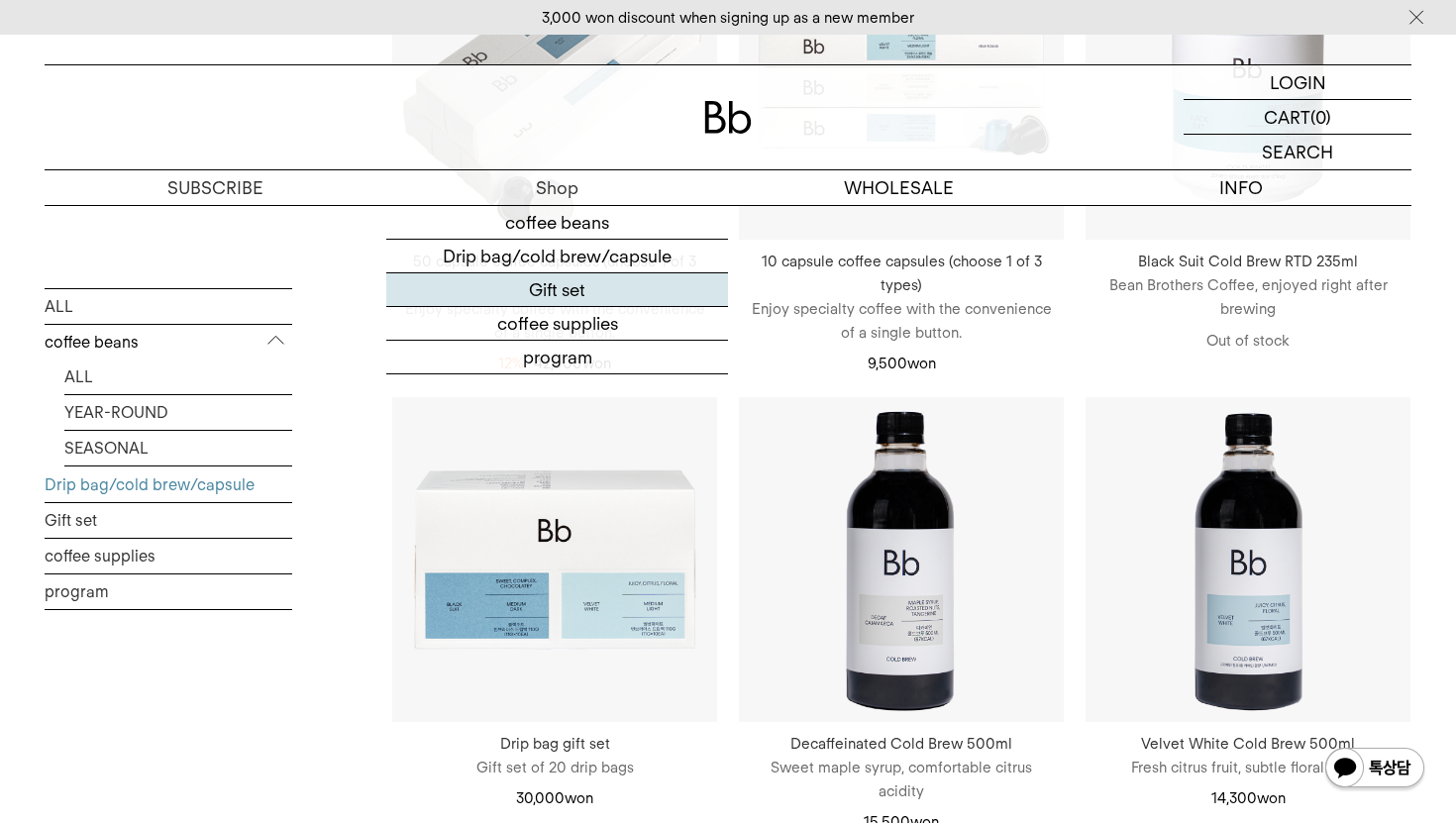 click on "Gift set" at bounding box center [557, 290] 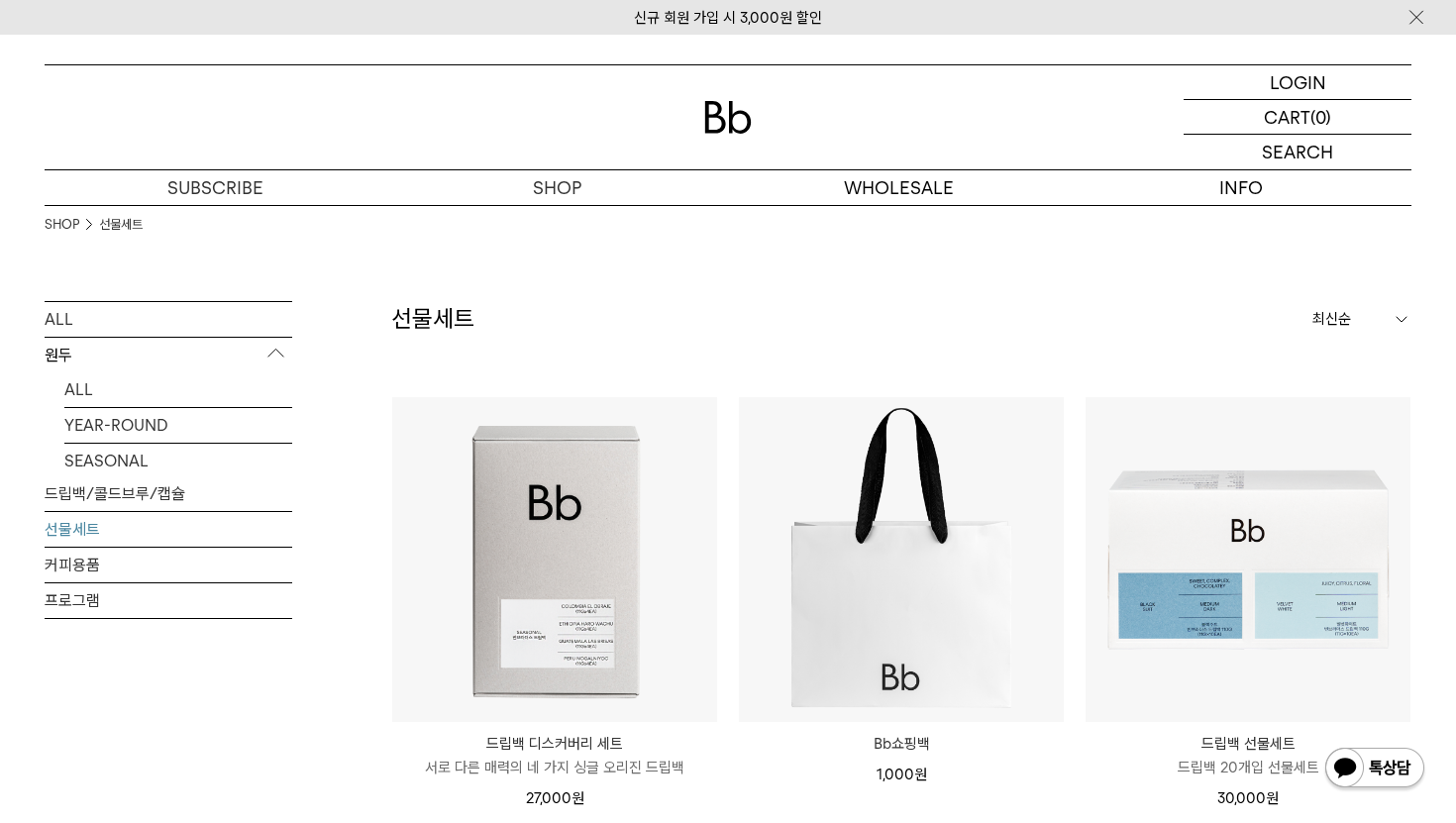 scroll, scrollTop: 0, scrollLeft: 0, axis: both 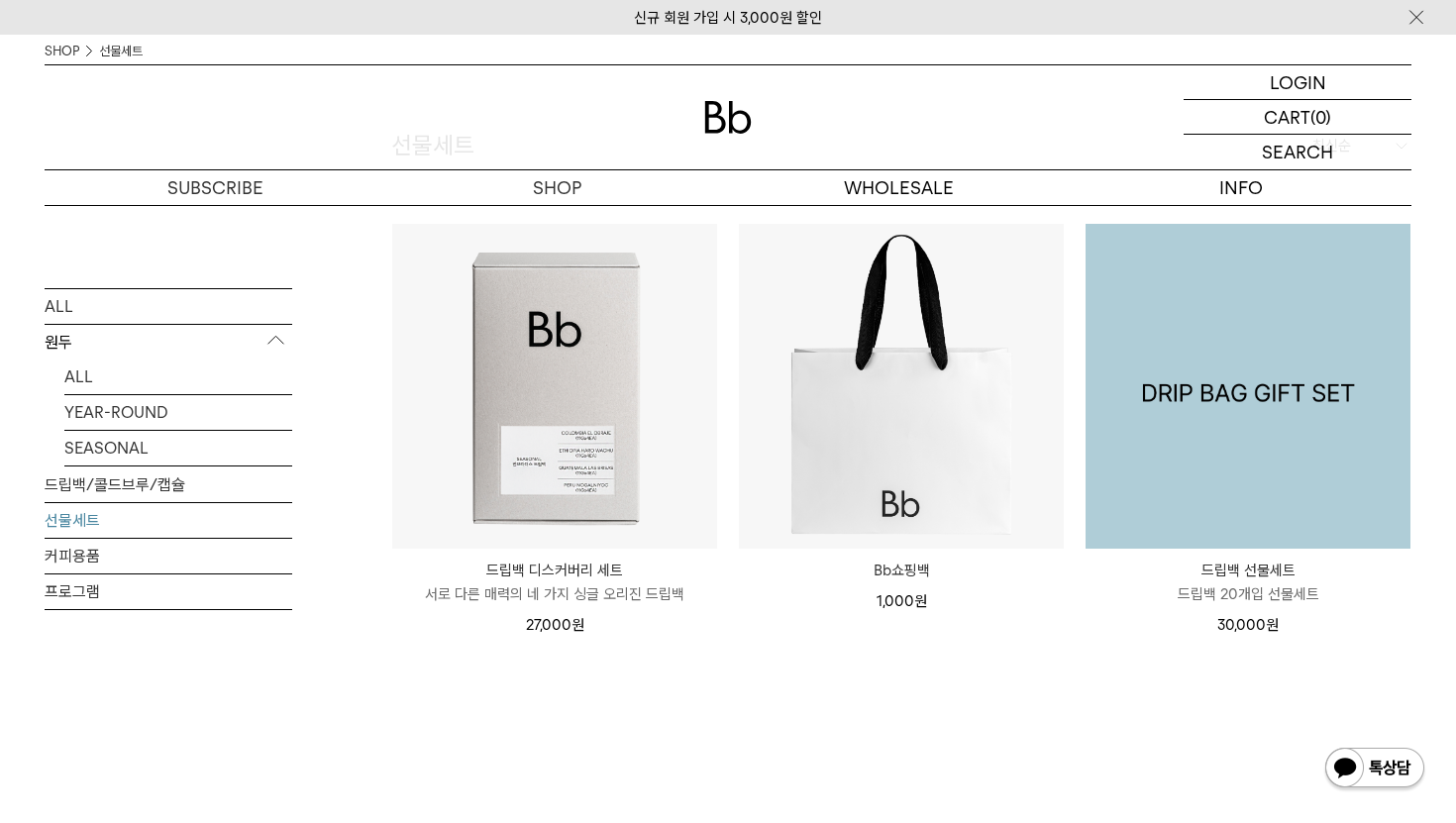 click at bounding box center (1248, 386) 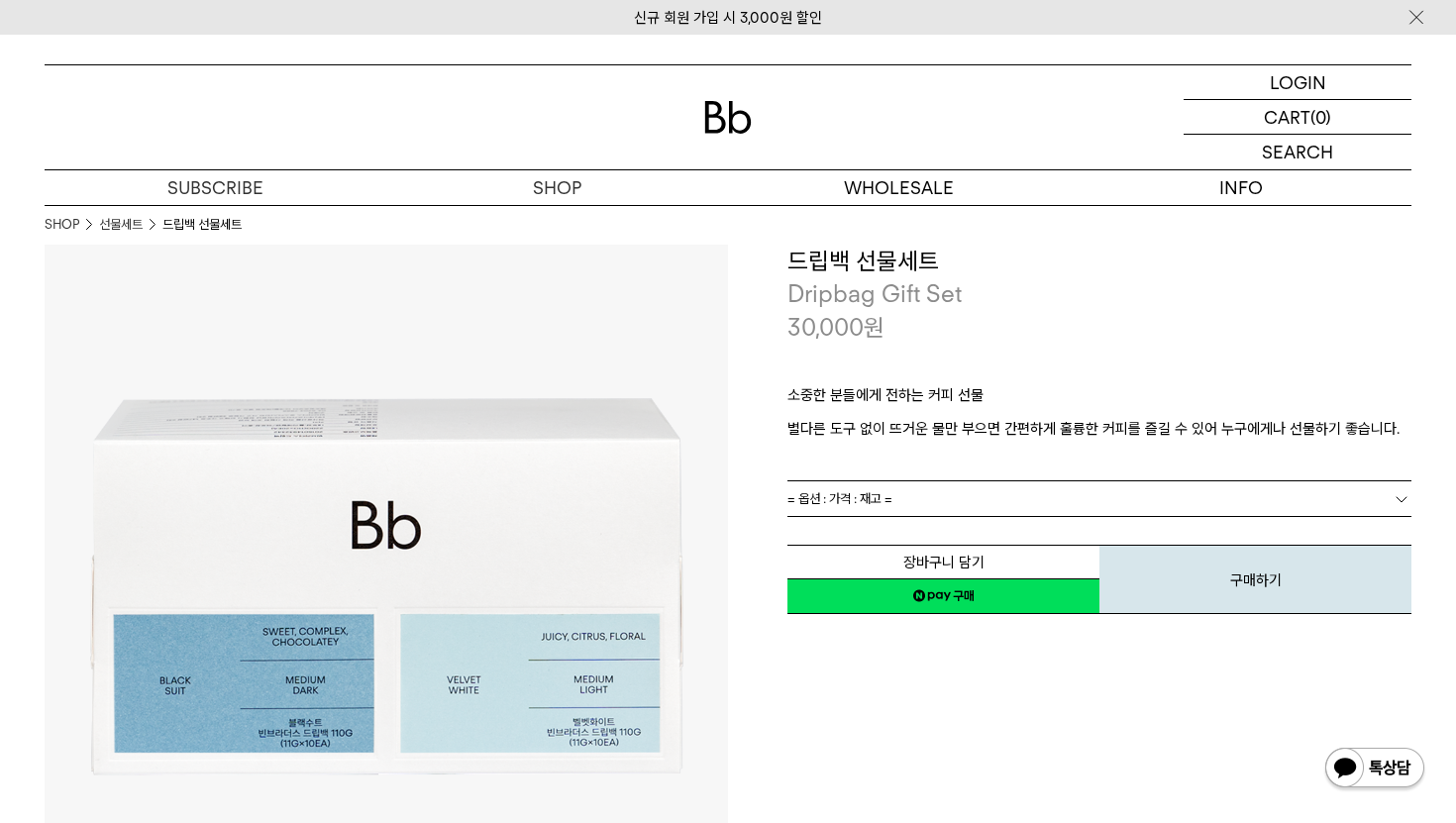 scroll, scrollTop: 0, scrollLeft: 0, axis: both 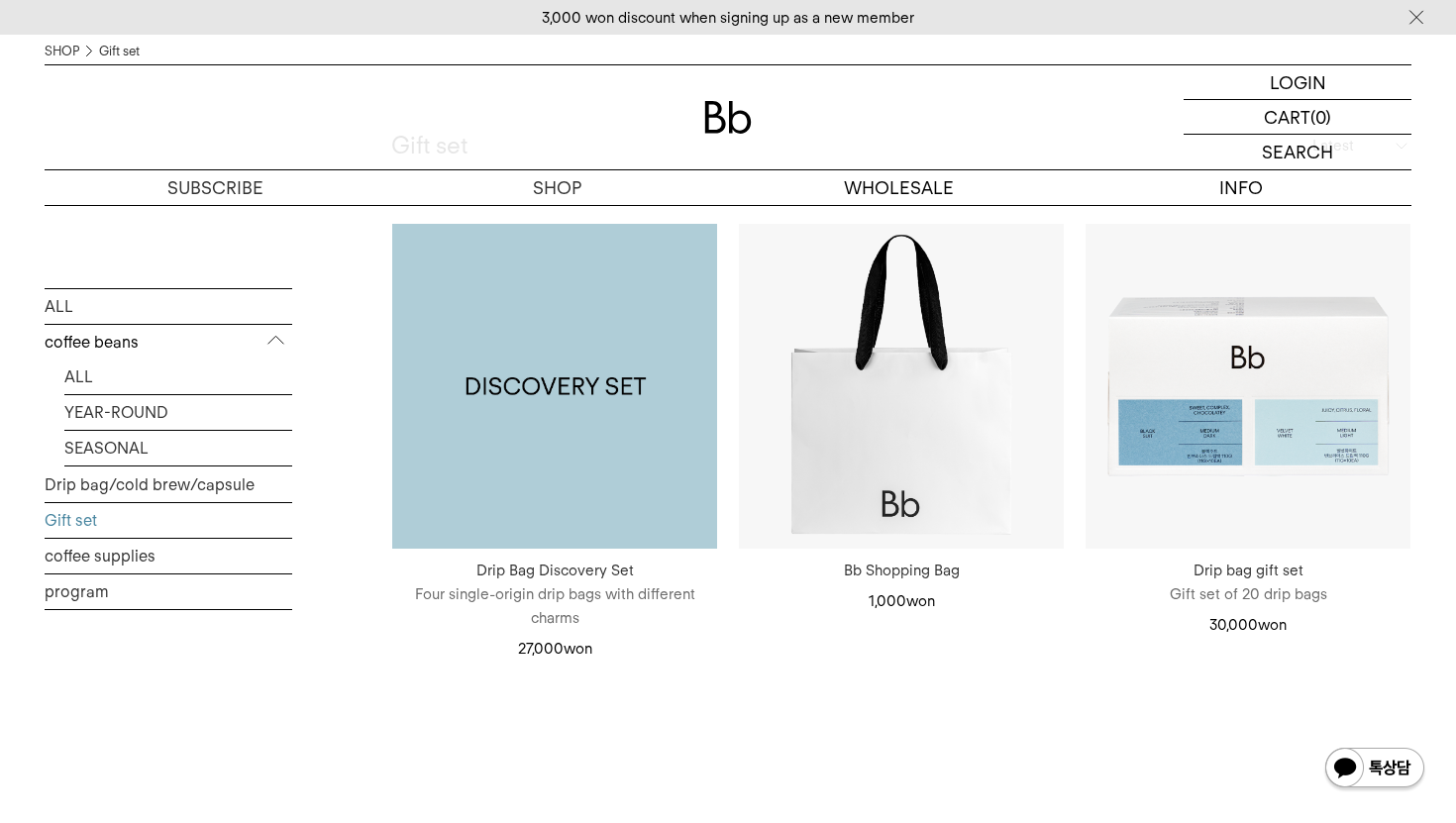click at bounding box center (555, 386) 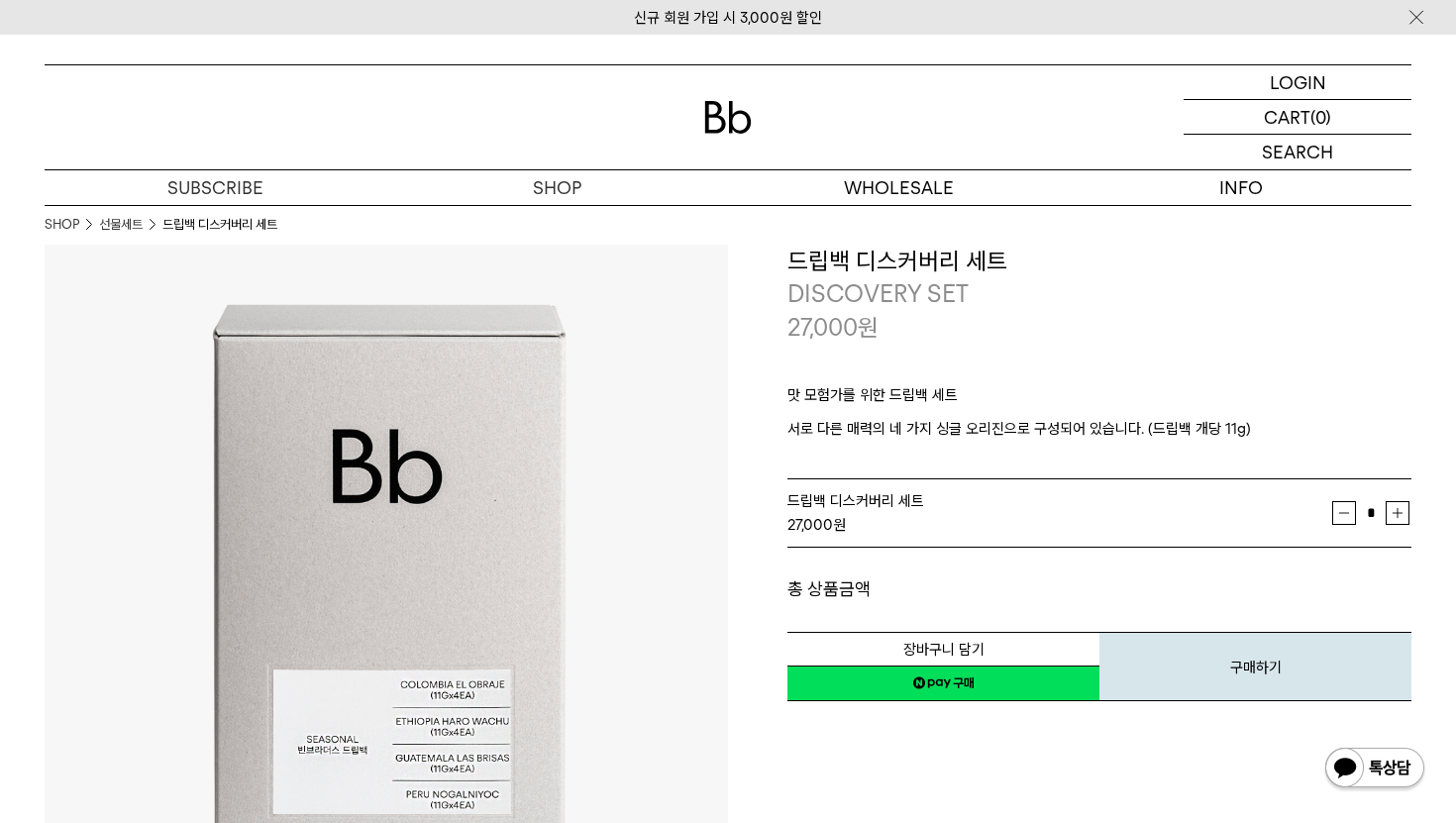 scroll, scrollTop: 0, scrollLeft: 0, axis: both 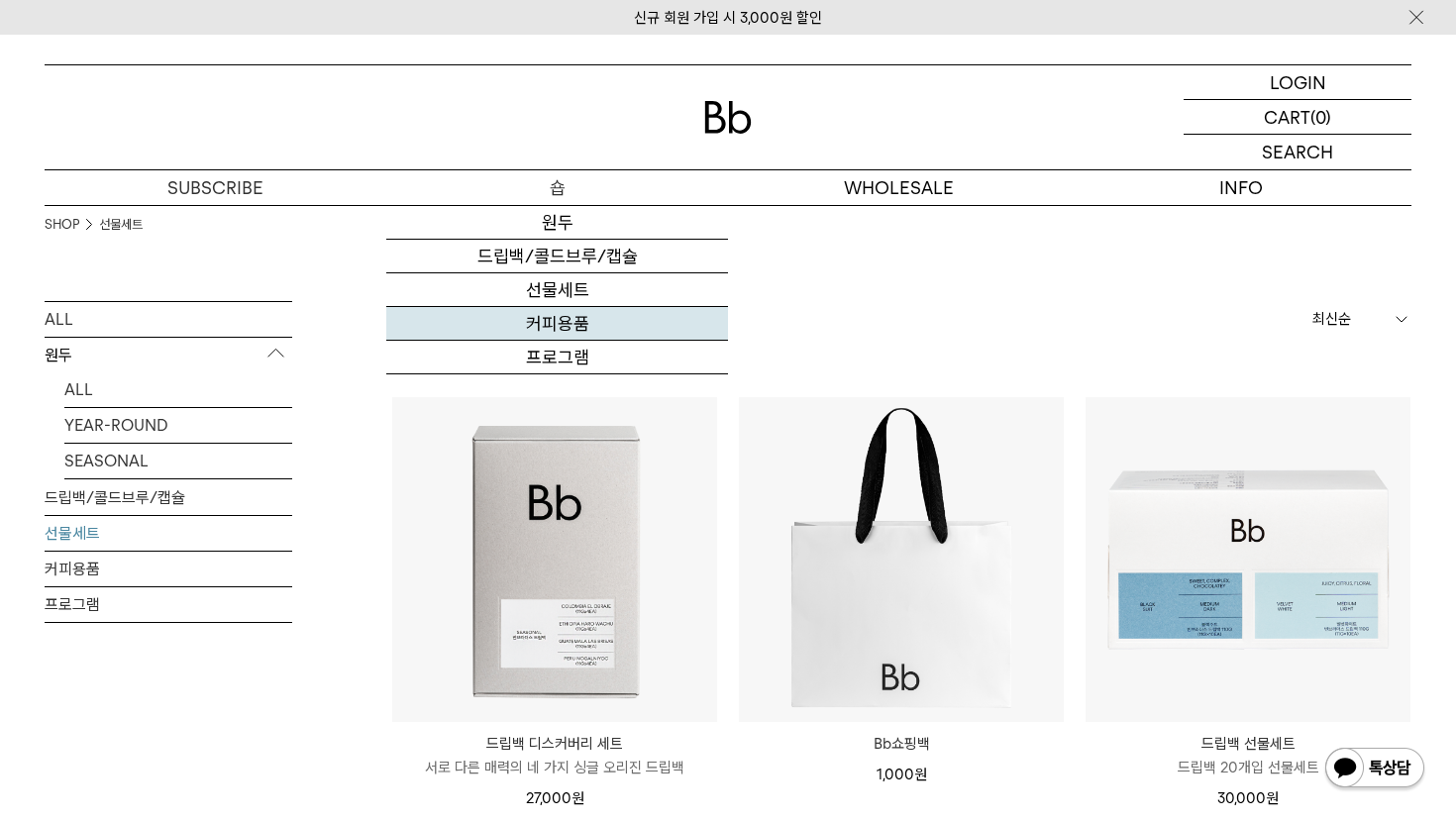 click on "커피용품" at bounding box center [557, 324] 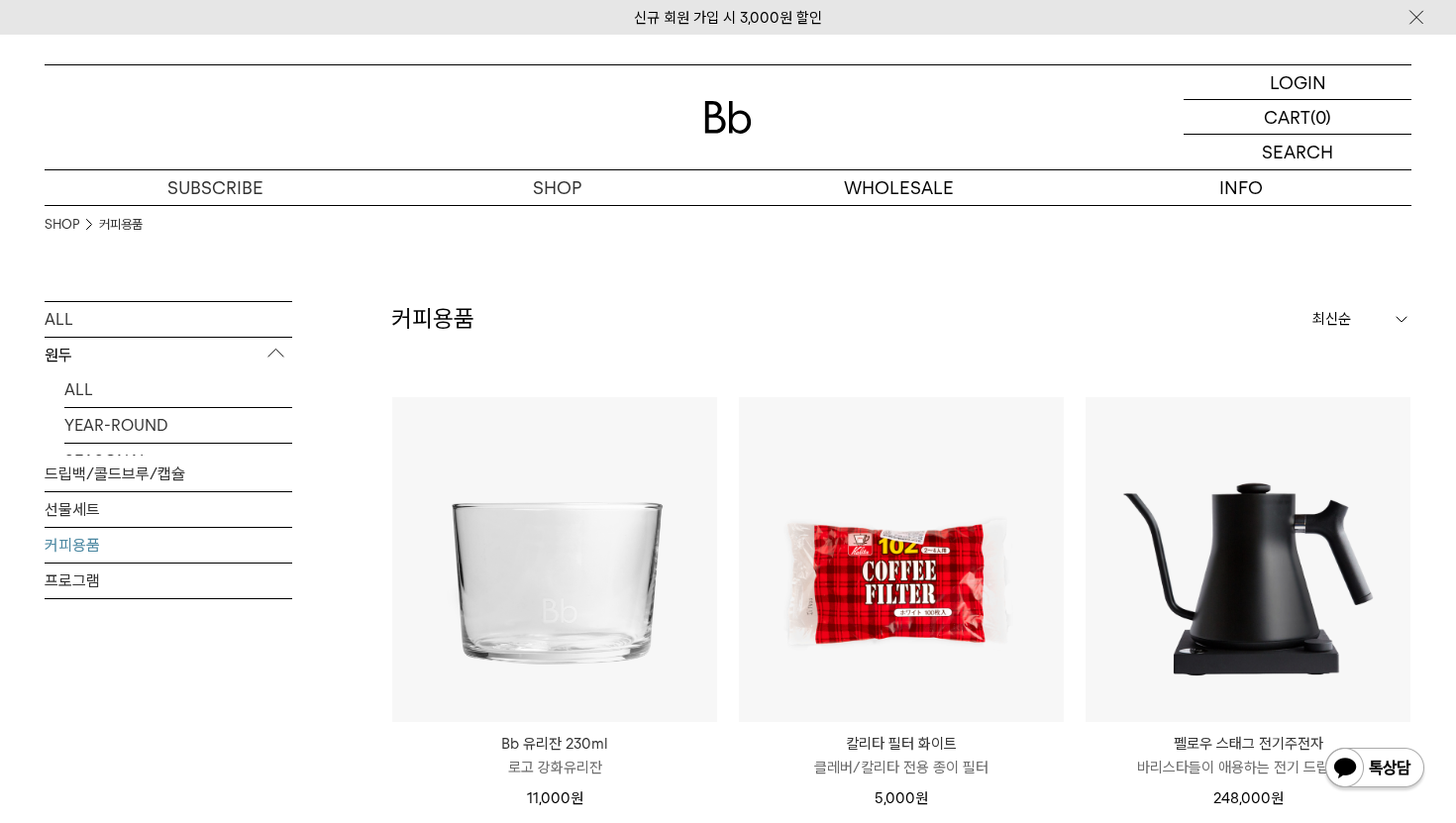 scroll, scrollTop: 0, scrollLeft: 0, axis: both 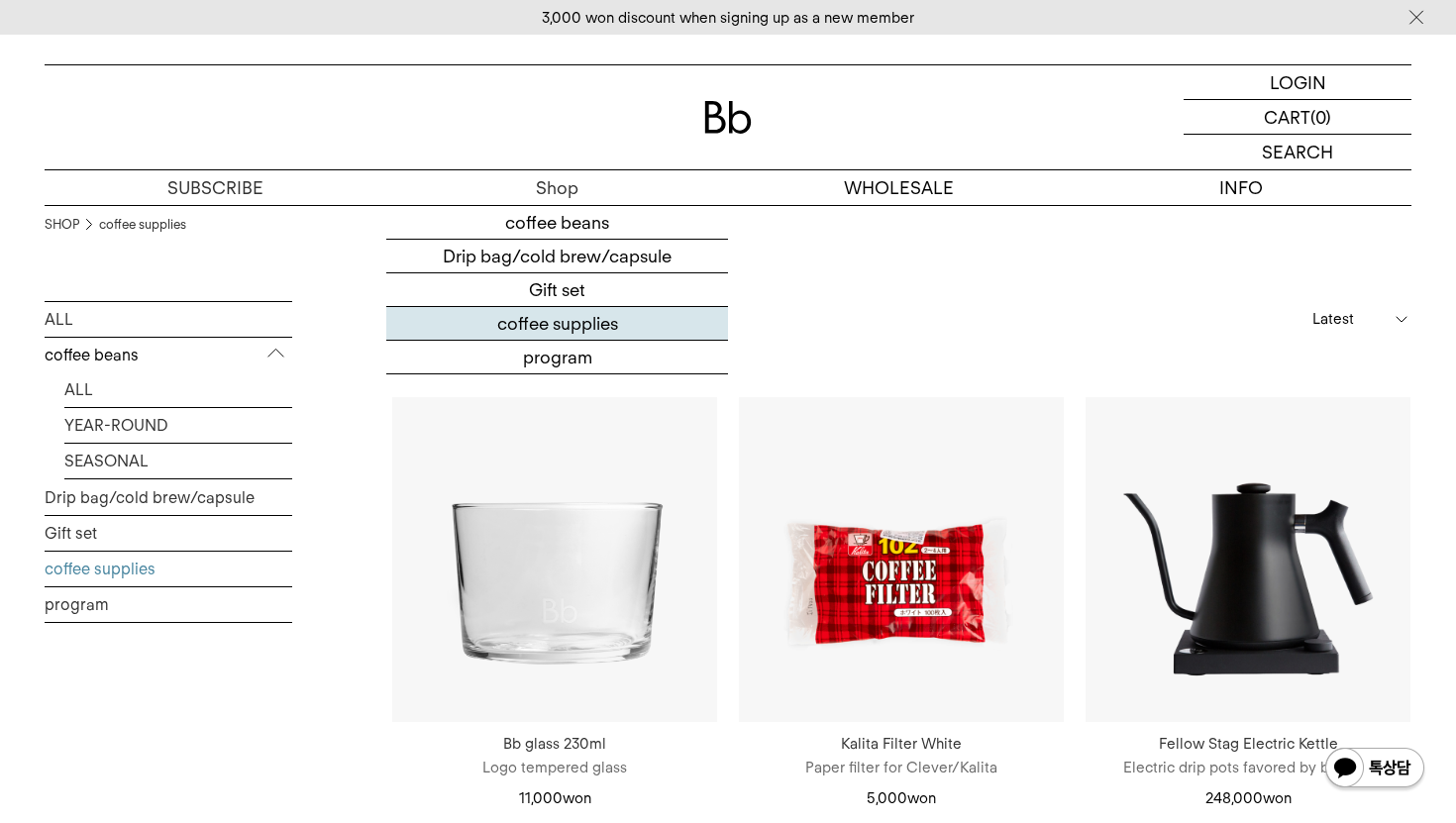 click on "coffee supplies" at bounding box center (558, 323) 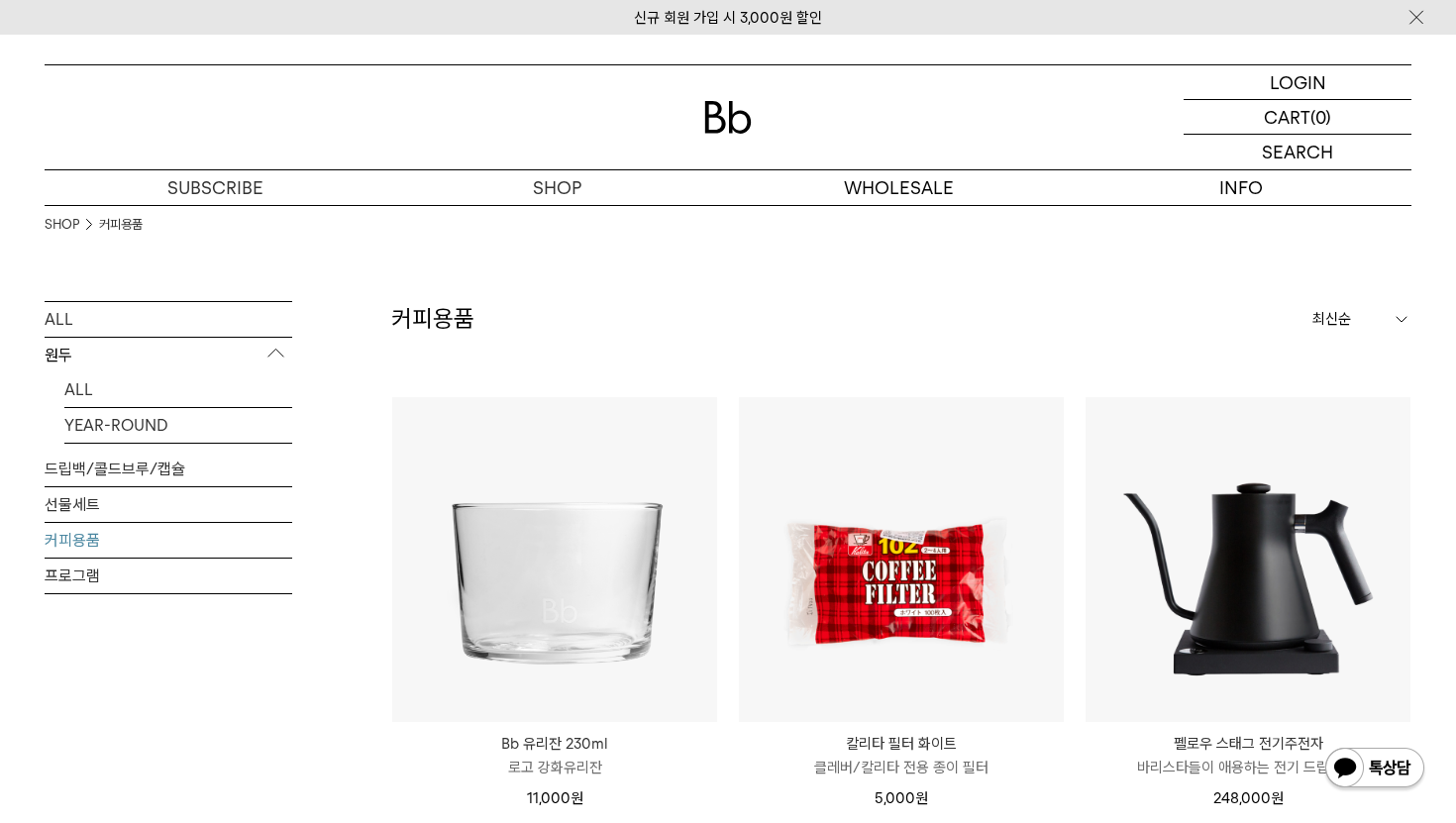 scroll, scrollTop: 0, scrollLeft: 0, axis: both 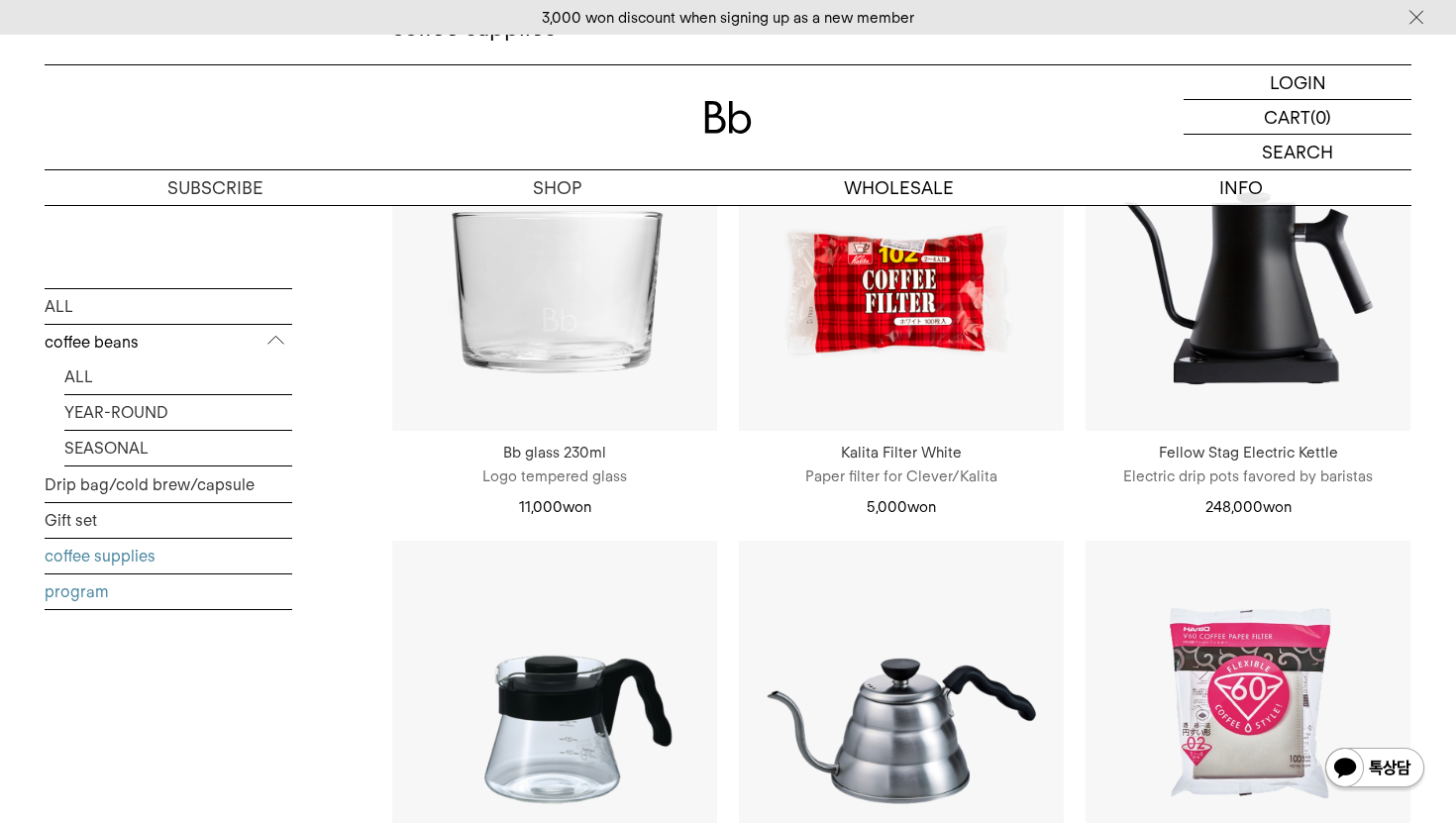 click on "program" at bounding box center (168, 590) 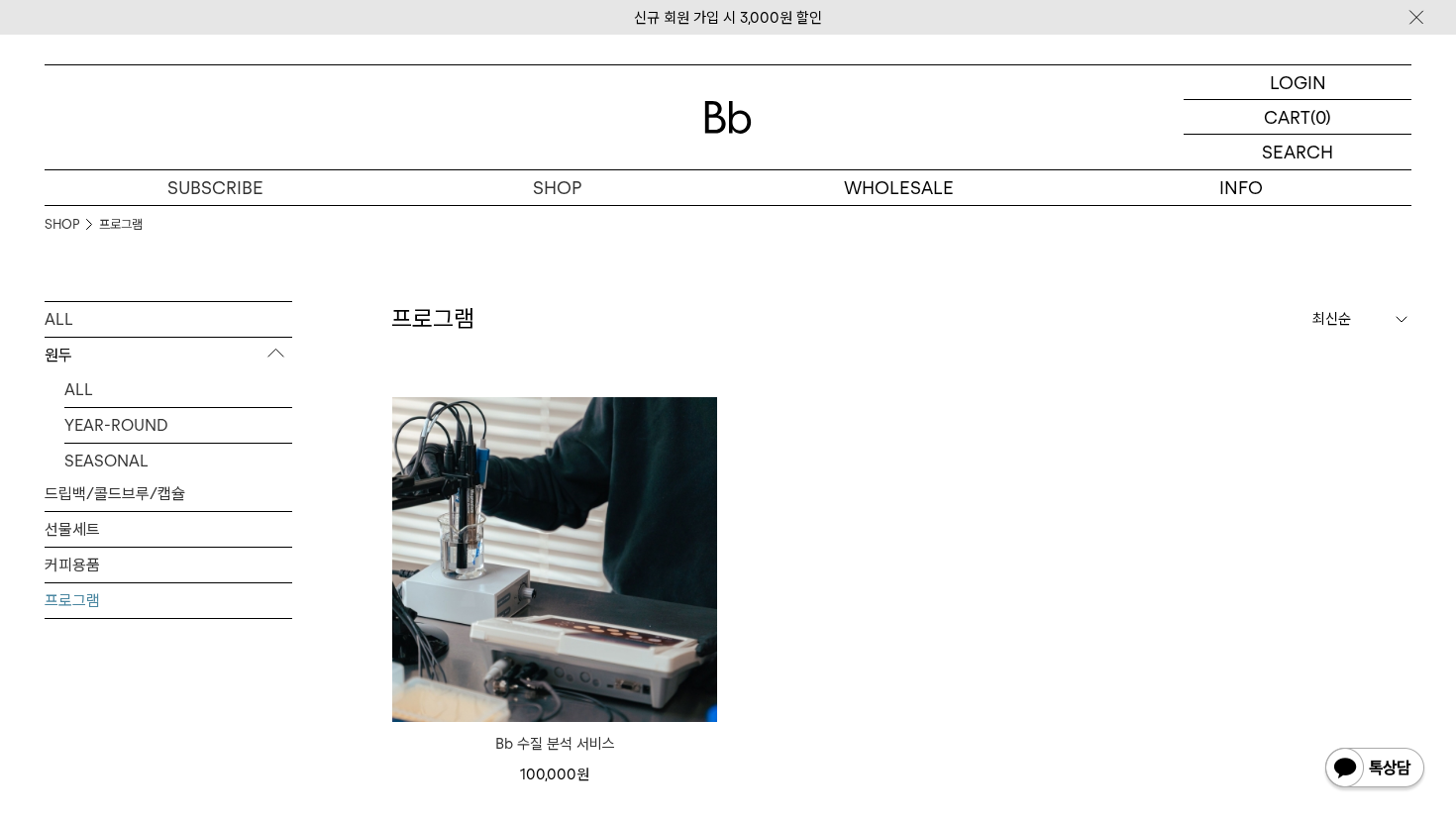 scroll, scrollTop: 0, scrollLeft: 0, axis: both 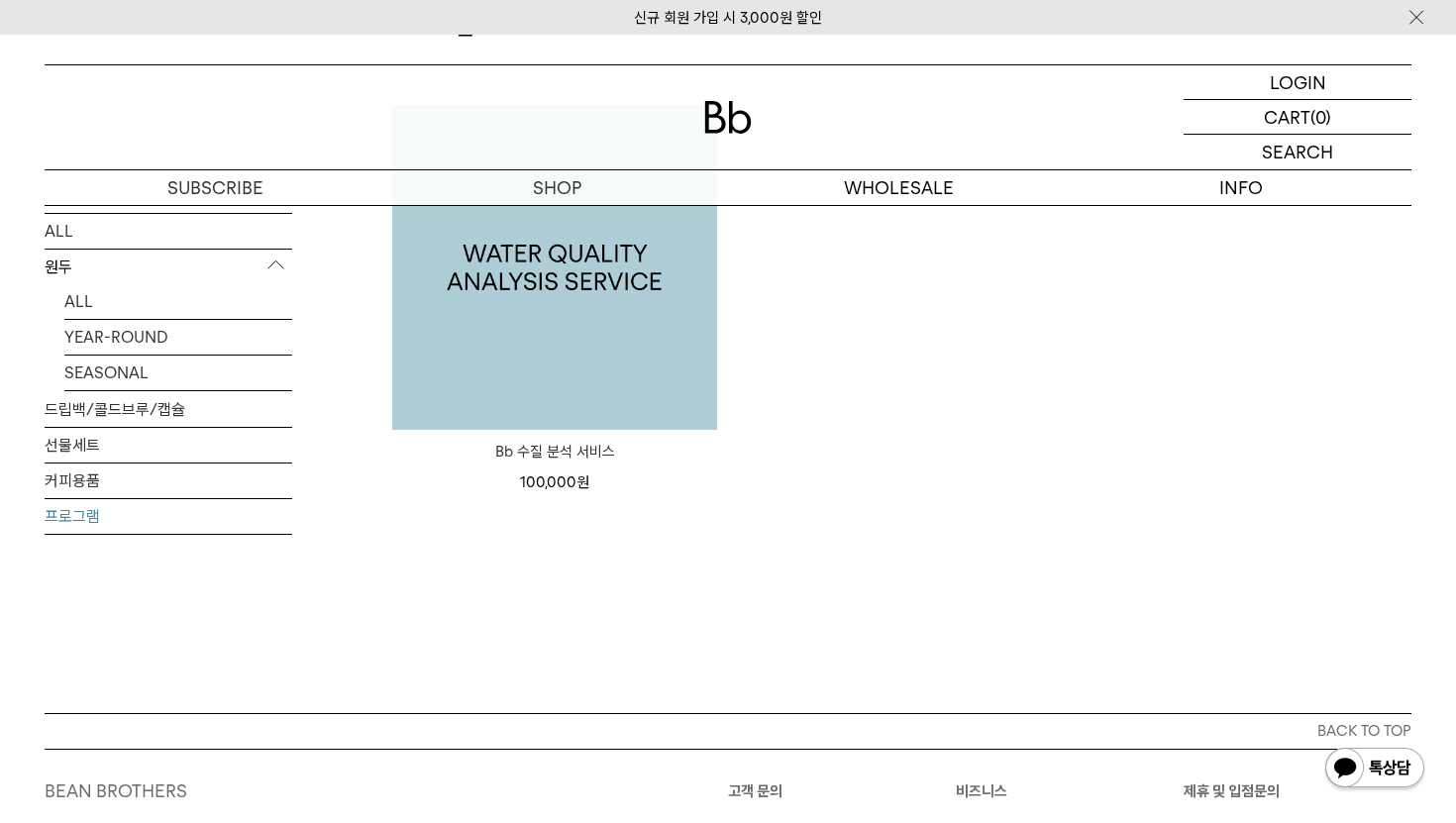 click at bounding box center [555, 267] 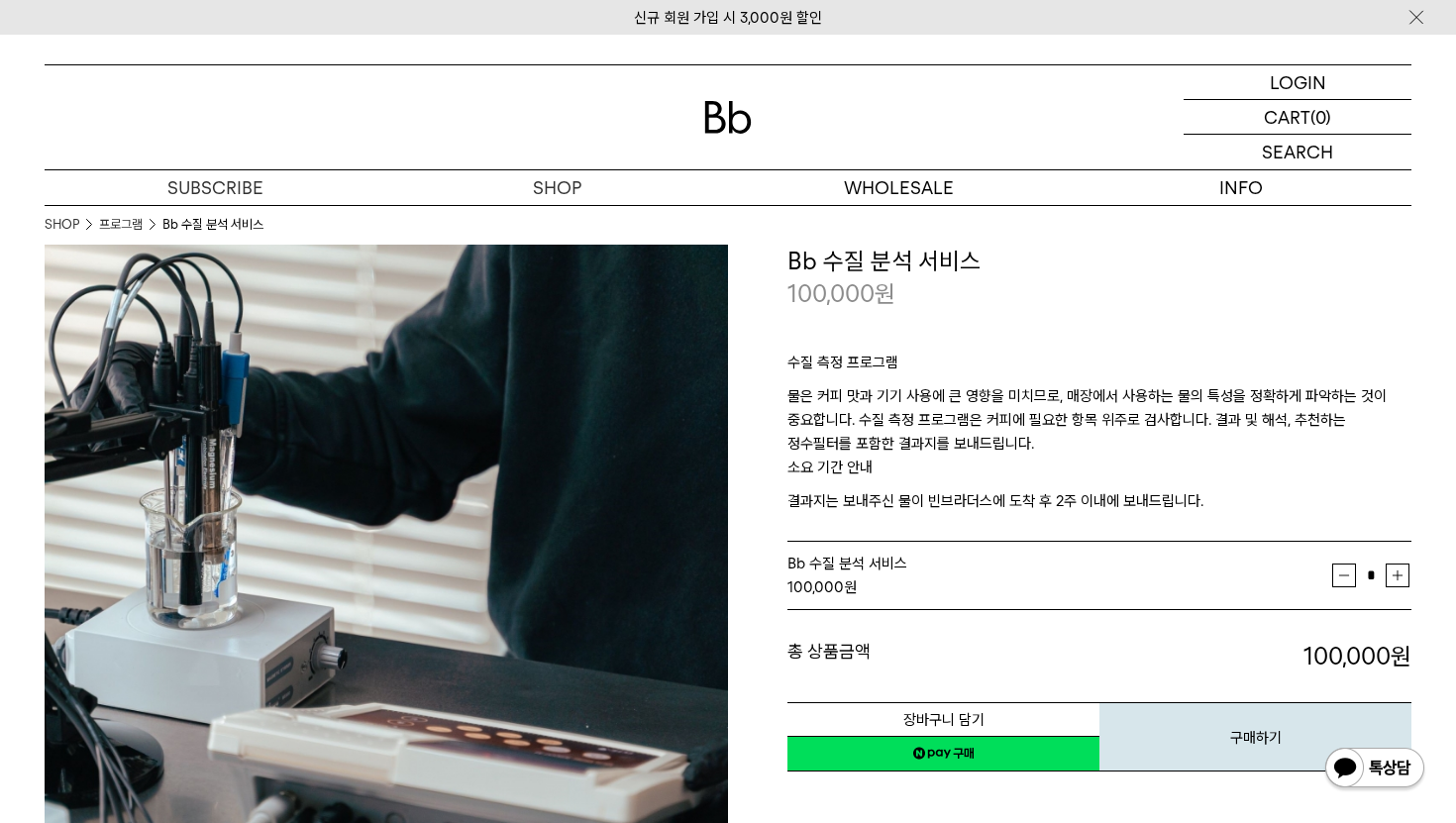 scroll, scrollTop: 0, scrollLeft: 0, axis: both 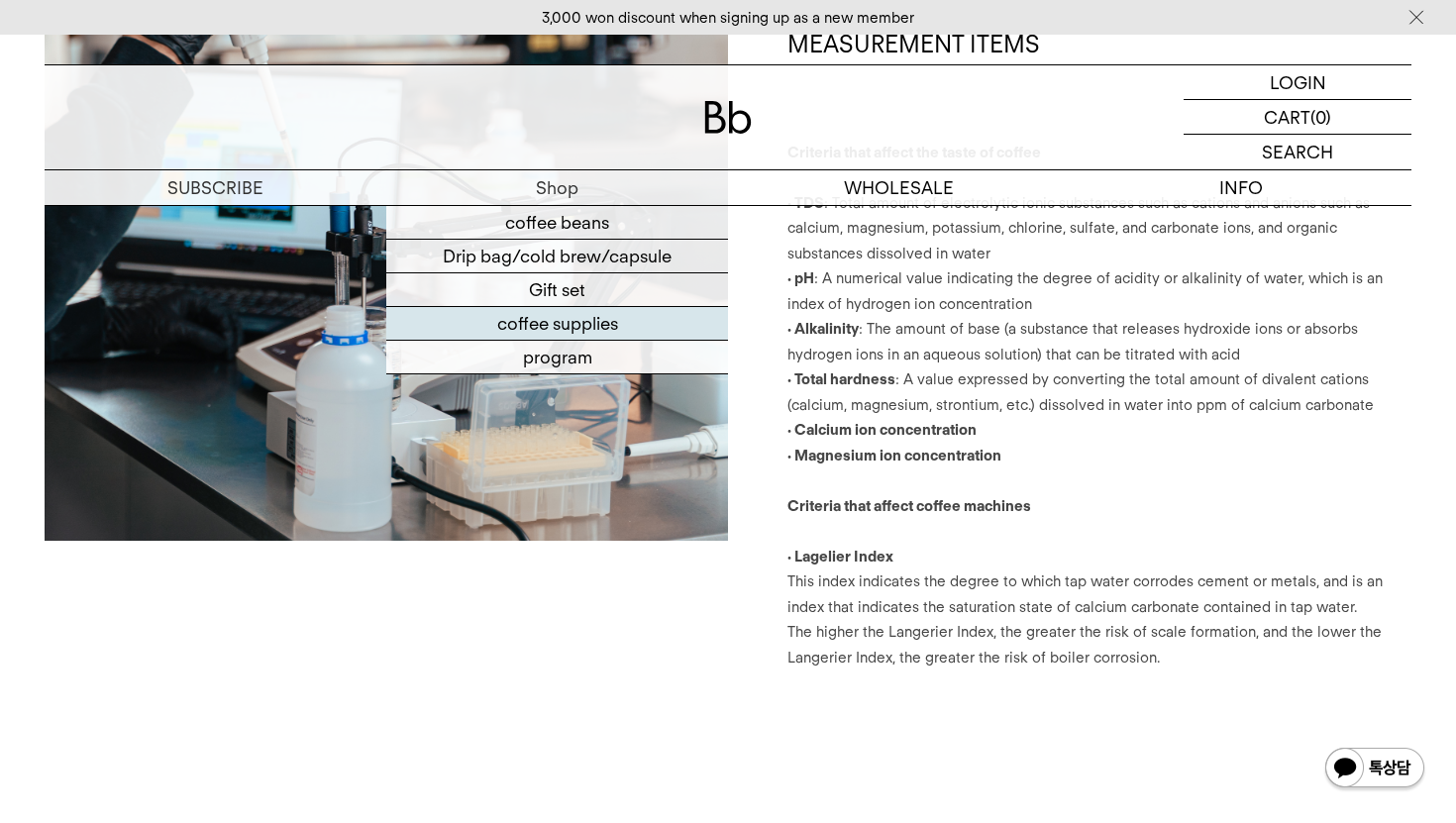 click on "coffee supplies" at bounding box center (558, 323) 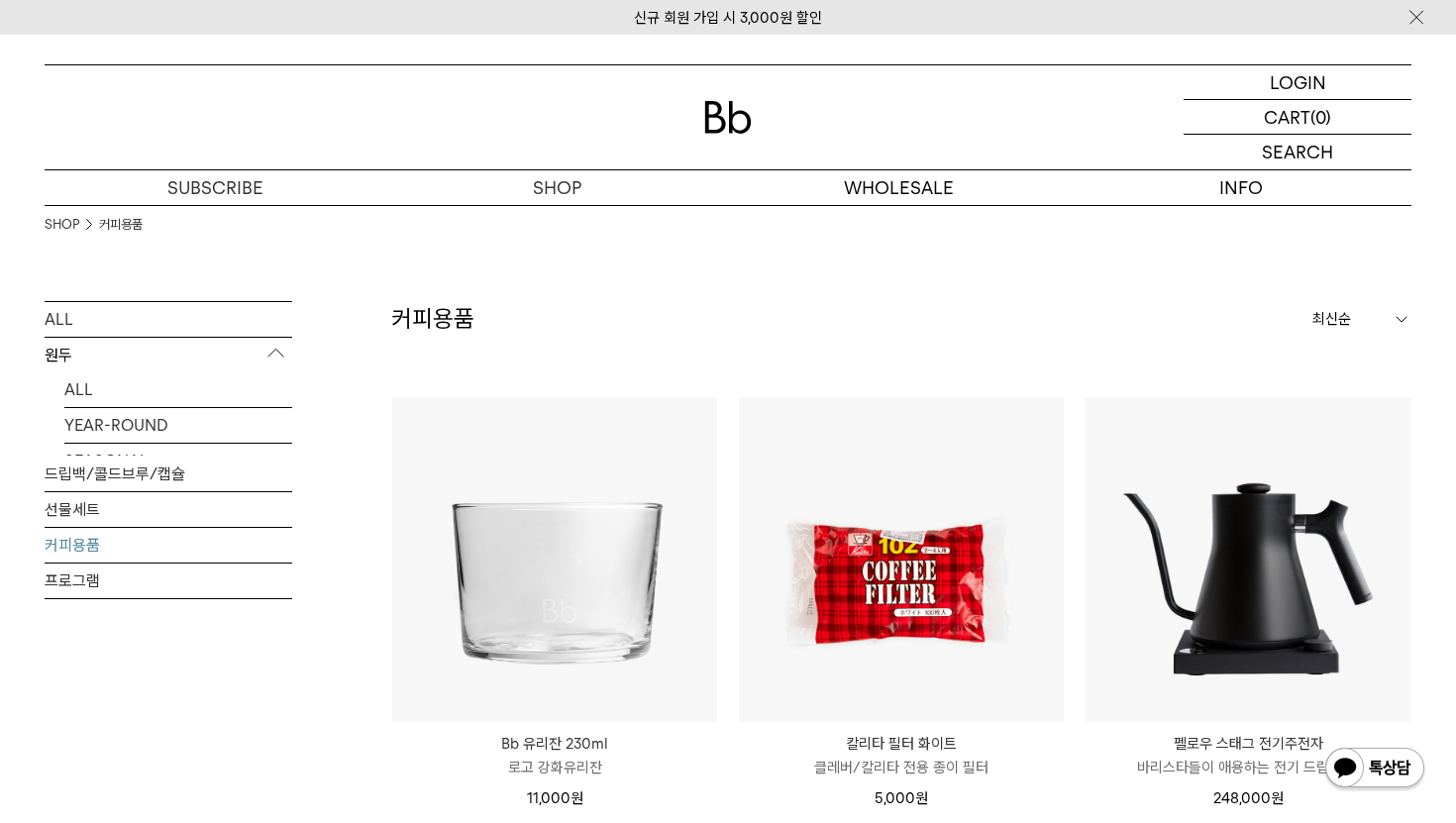 scroll, scrollTop: 0, scrollLeft: 0, axis: both 